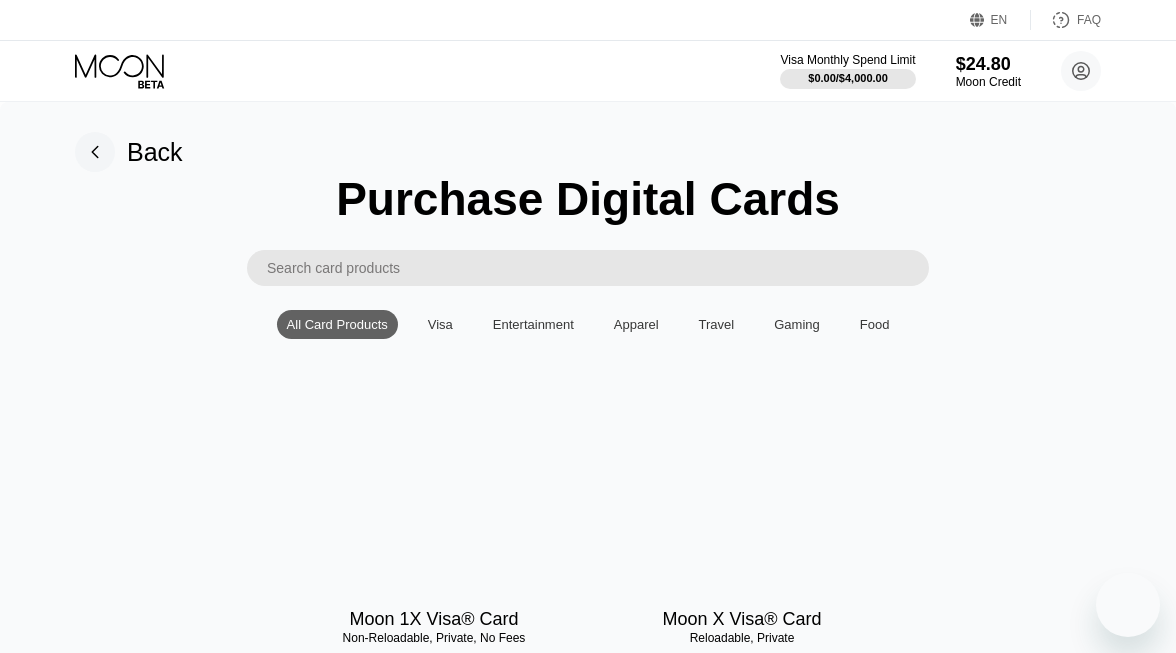 scroll, scrollTop: 0, scrollLeft: 0, axis: both 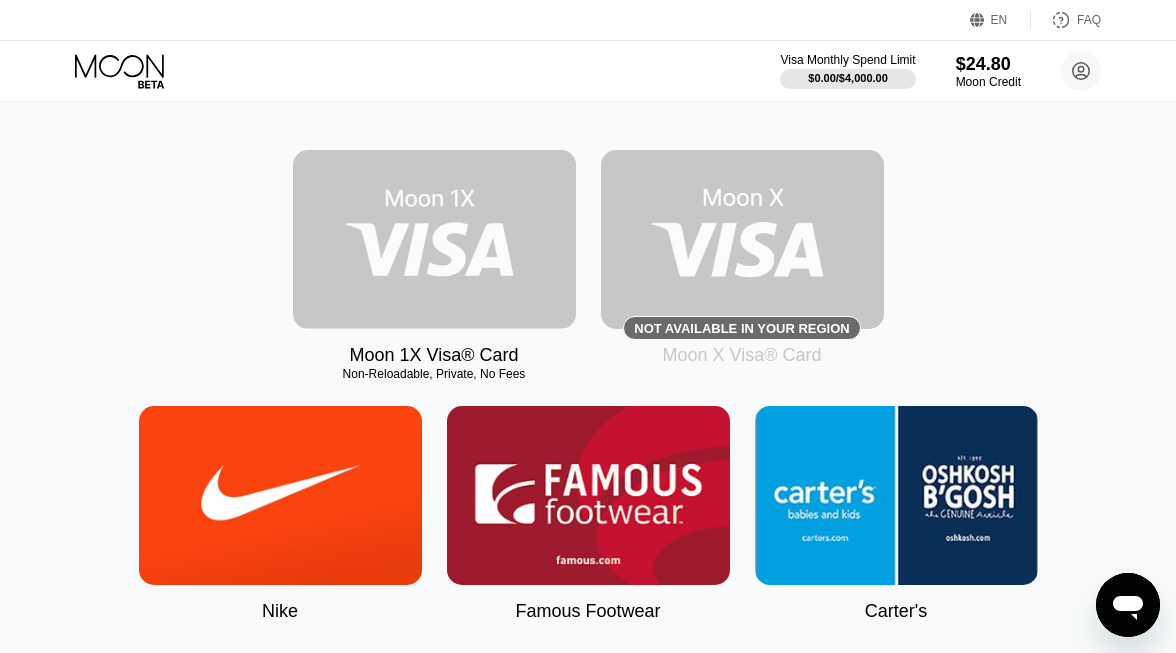 click at bounding box center [434, 239] 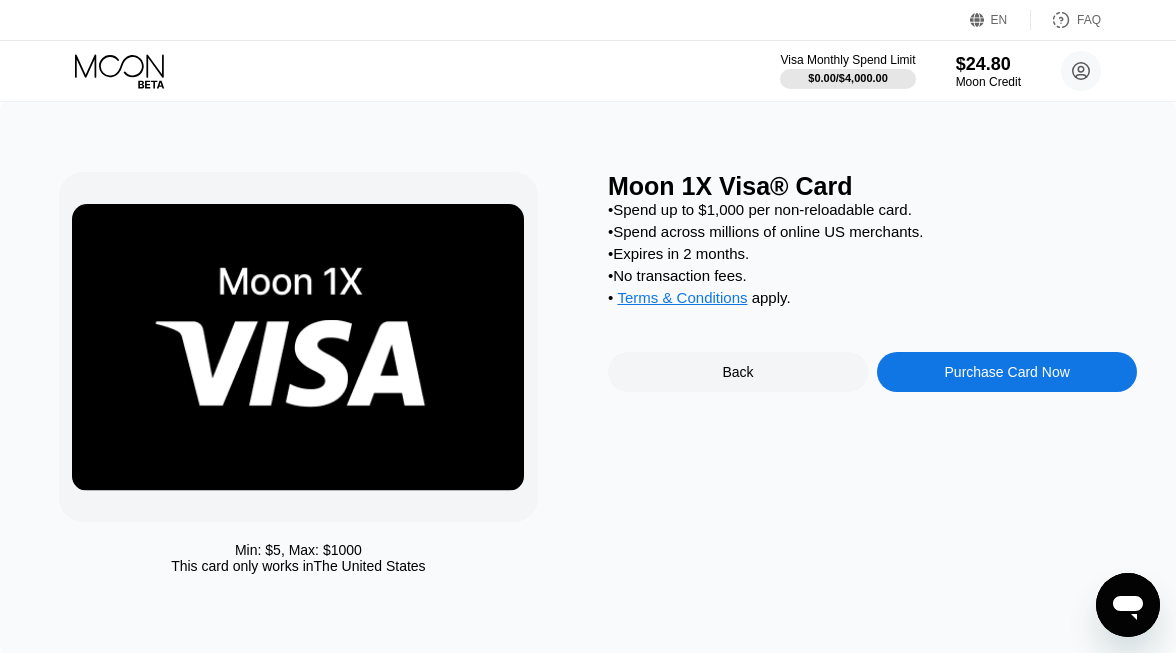 scroll, scrollTop: 0, scrollLeft: 0, axis: both 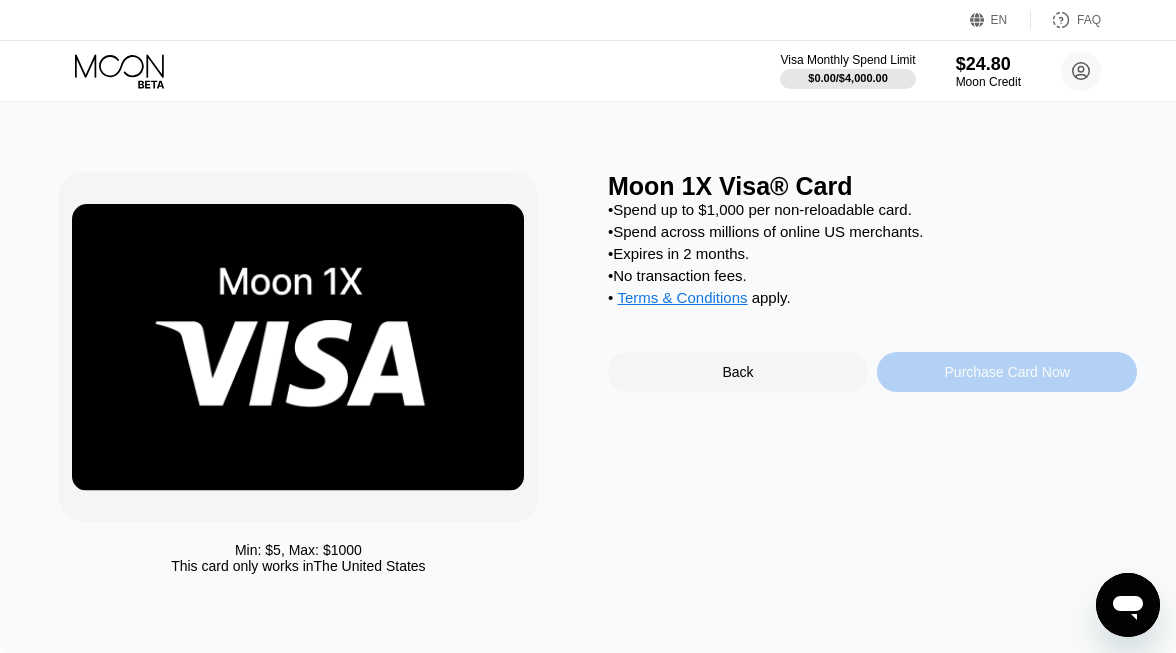 click on "Purchase Card Now" at bounding box center [1007, 372] 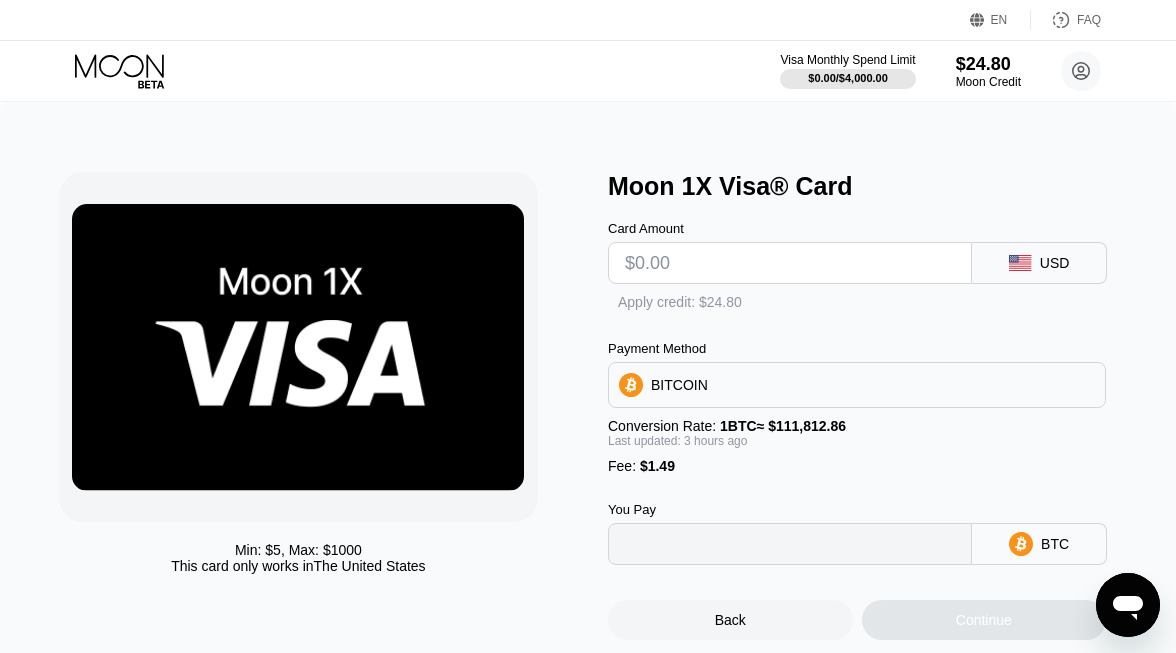 type on "0" 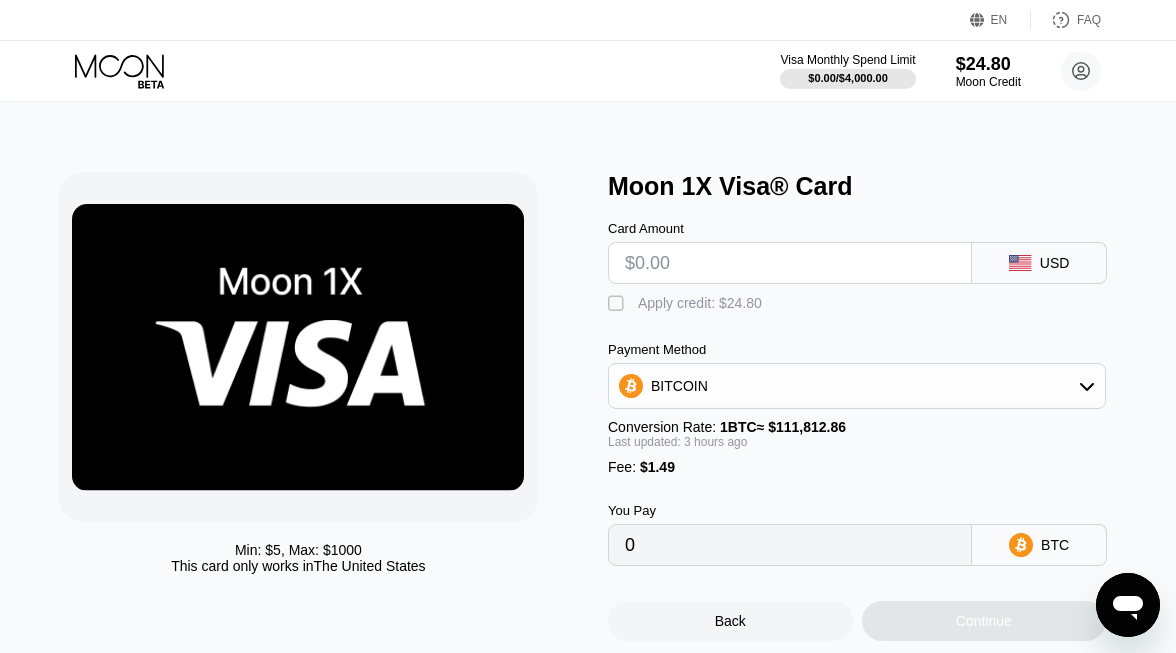 click at bounding box center [790, 263] 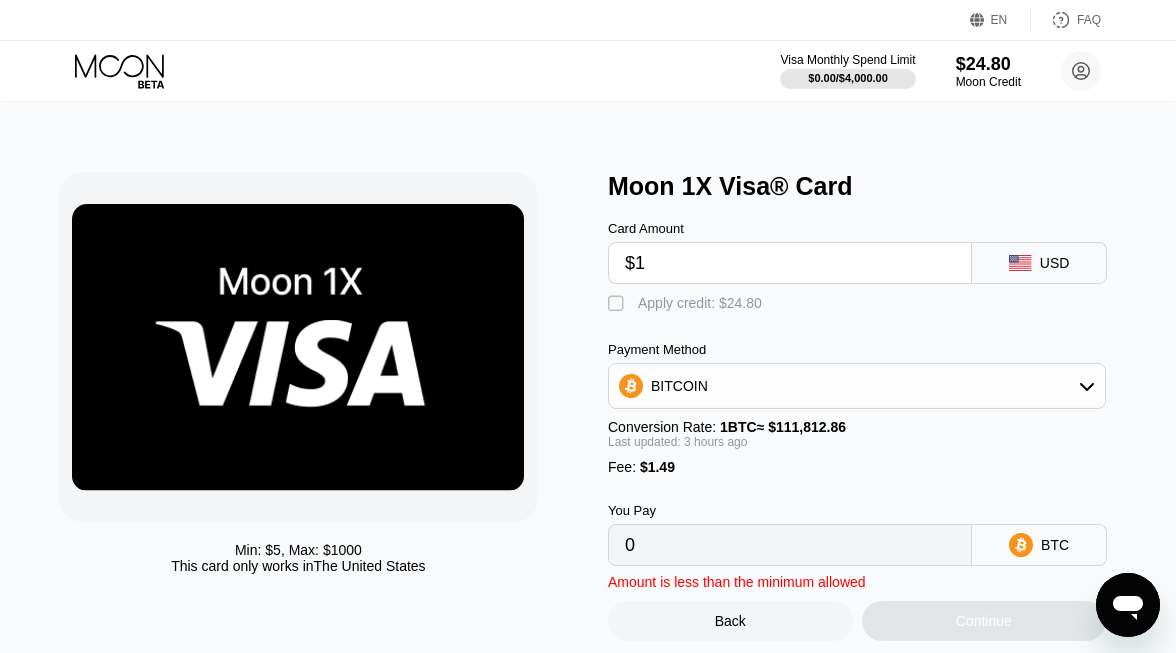 type on "0.00002223" 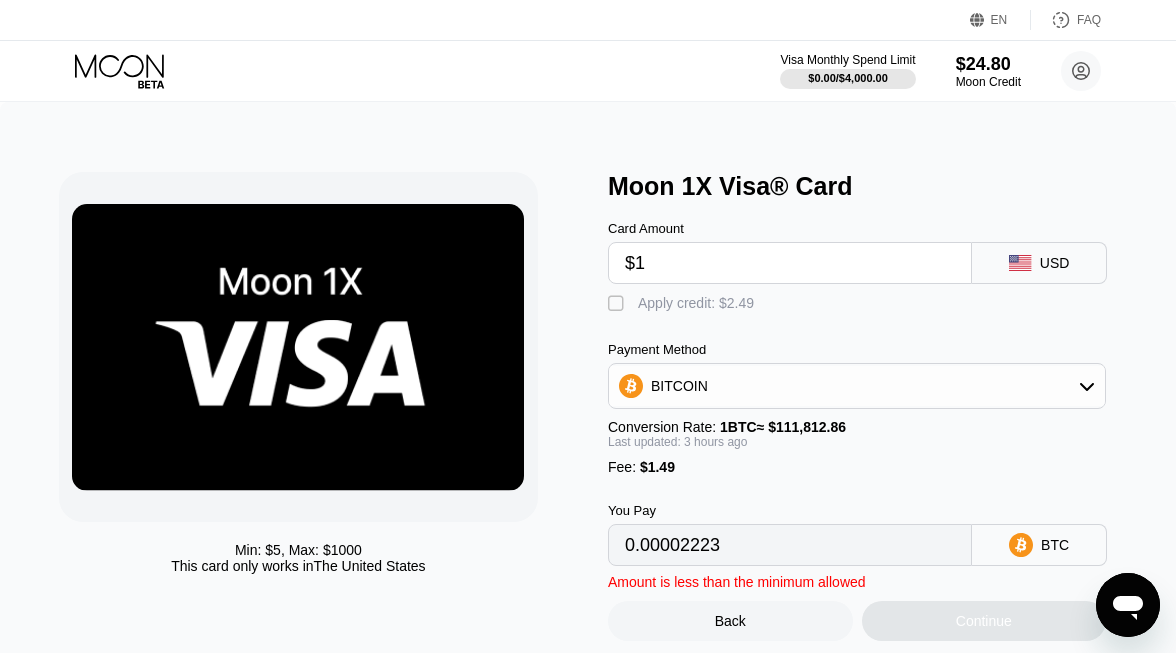 type on "$19" 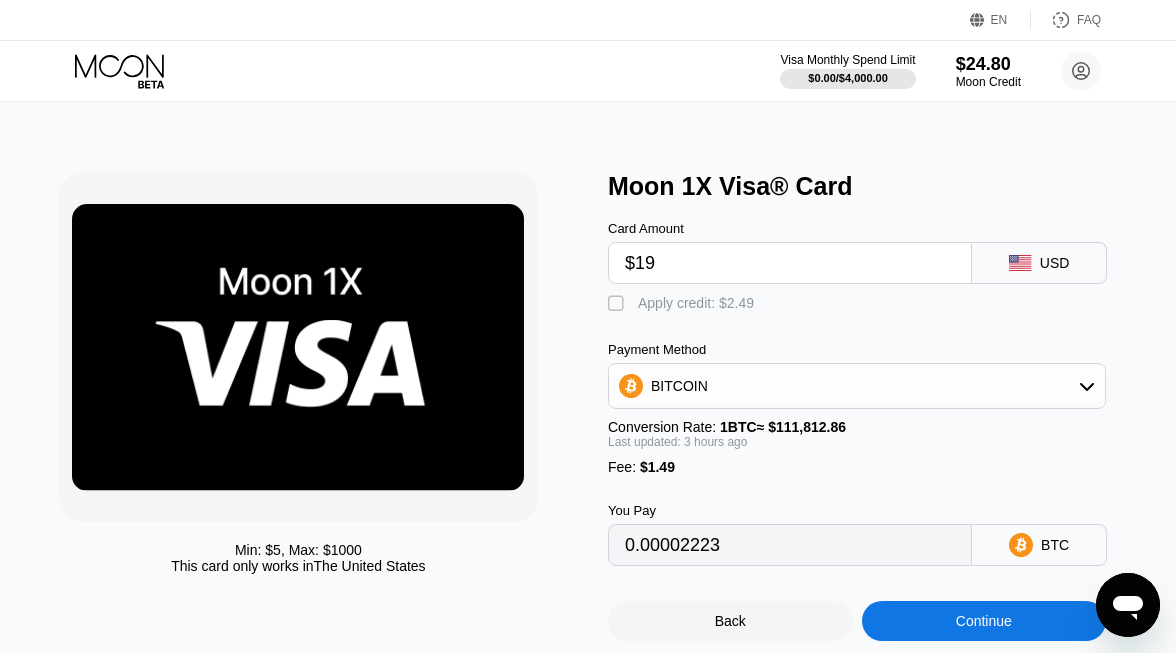 type on "0.00018289" 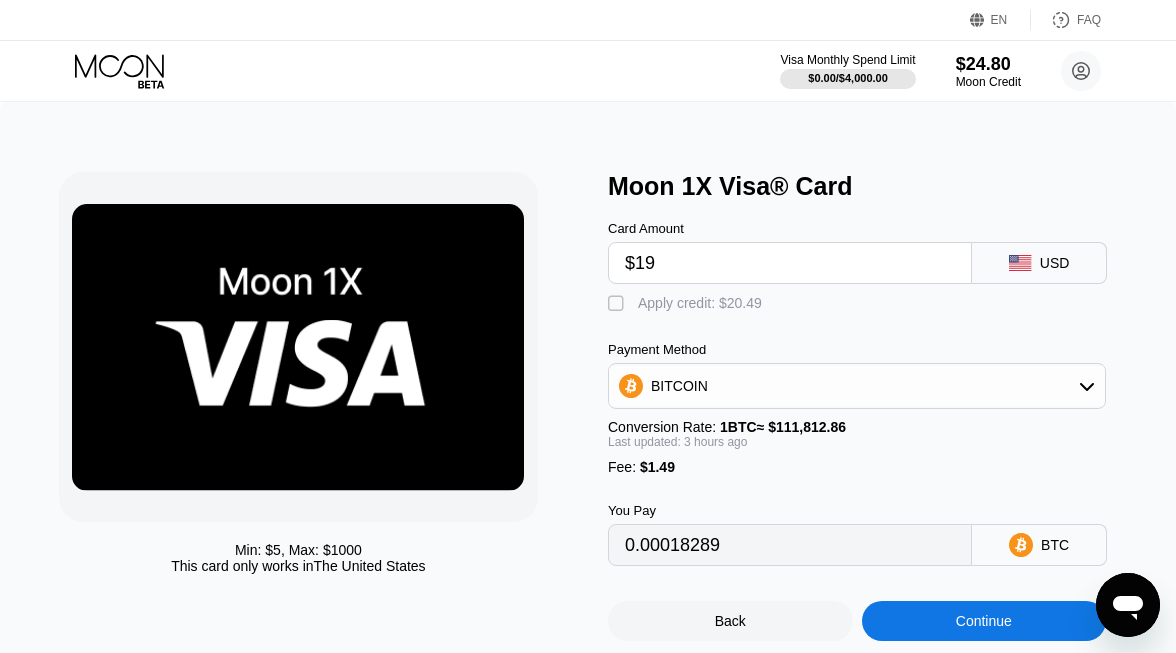 type on "$19" 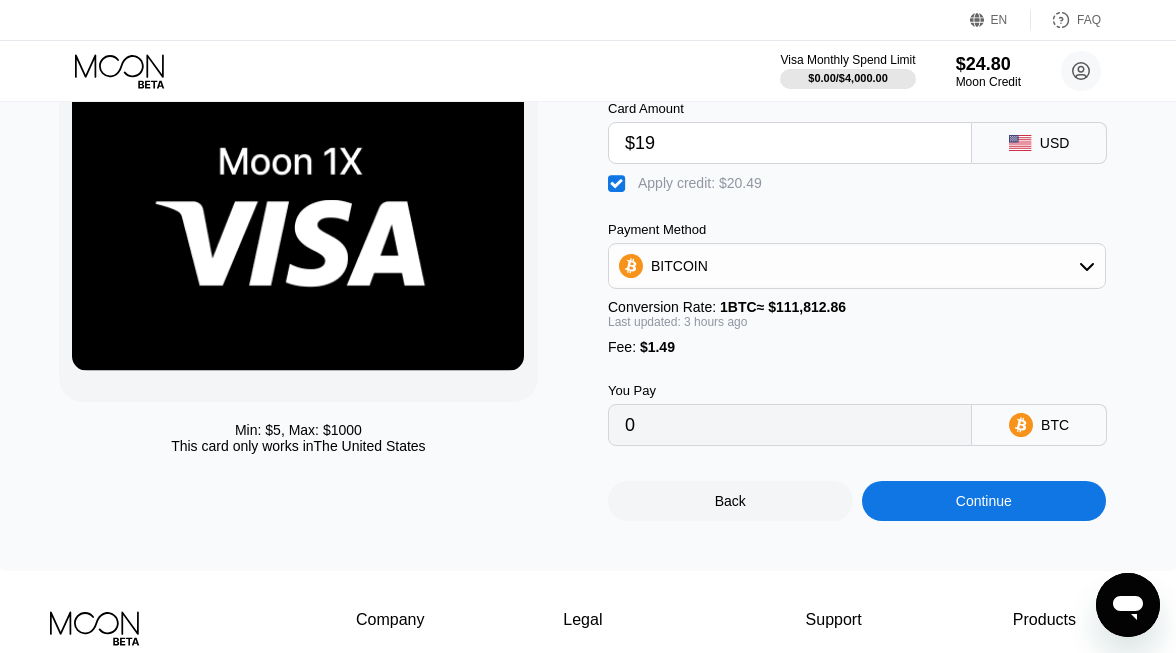 scroll, scrollTop: 124, scrollLeft: 0, axis: vertical 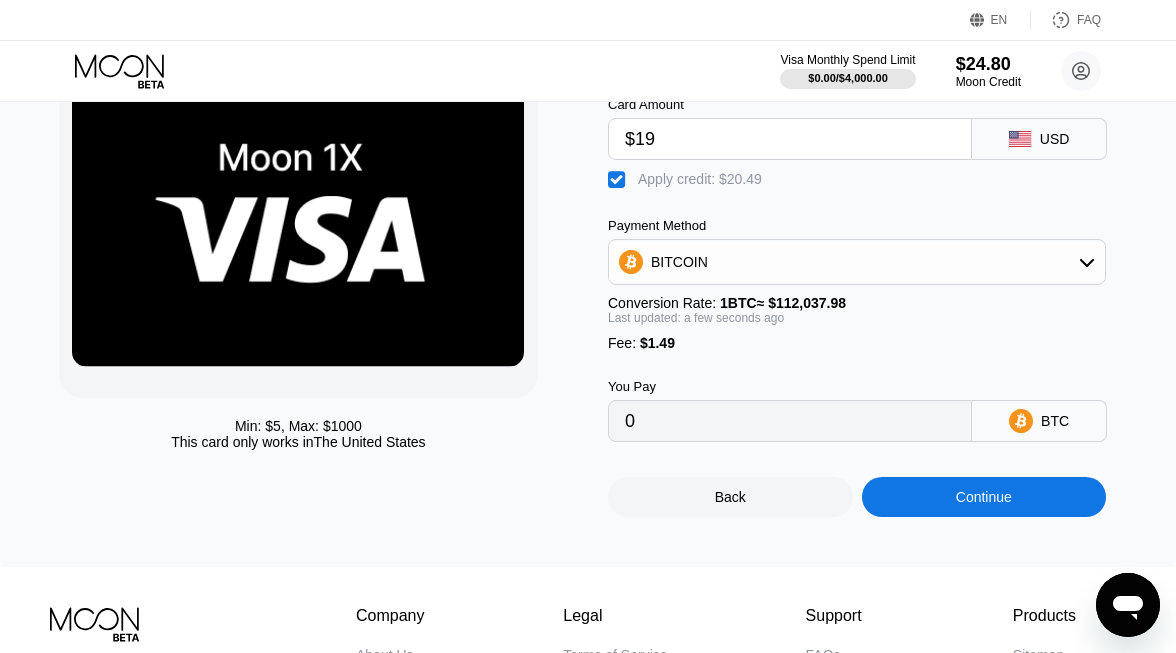 click on "$19" at bounding box center [790, 139] 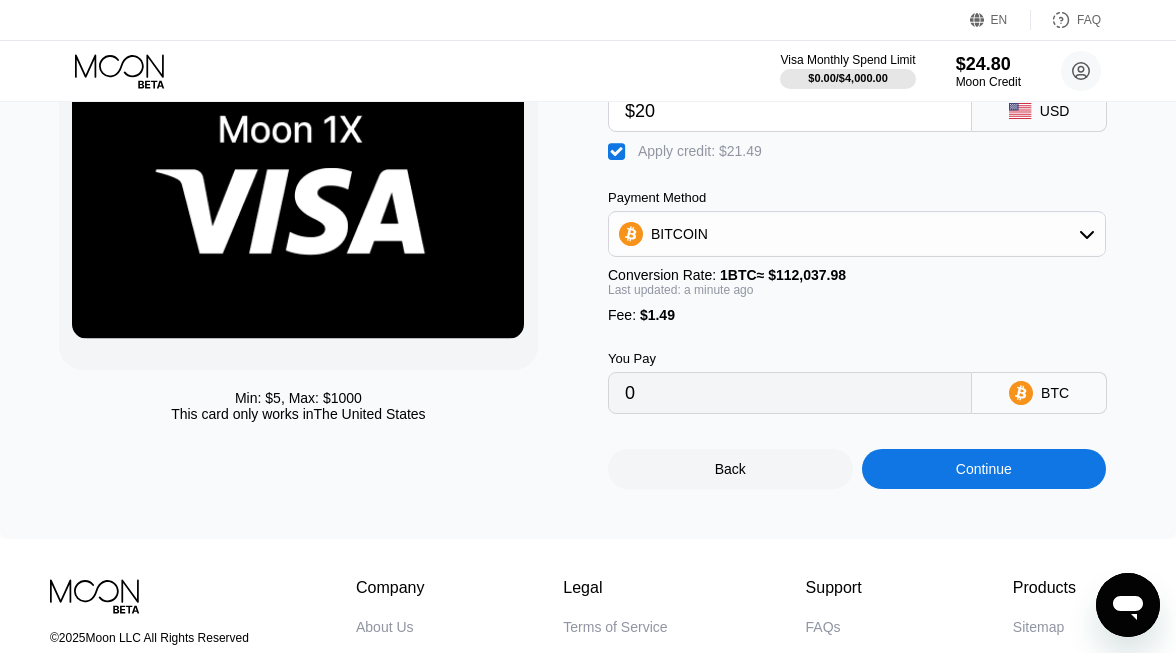 scroll, scrollTop: 176, scrollLeft: 0, axis: vertical 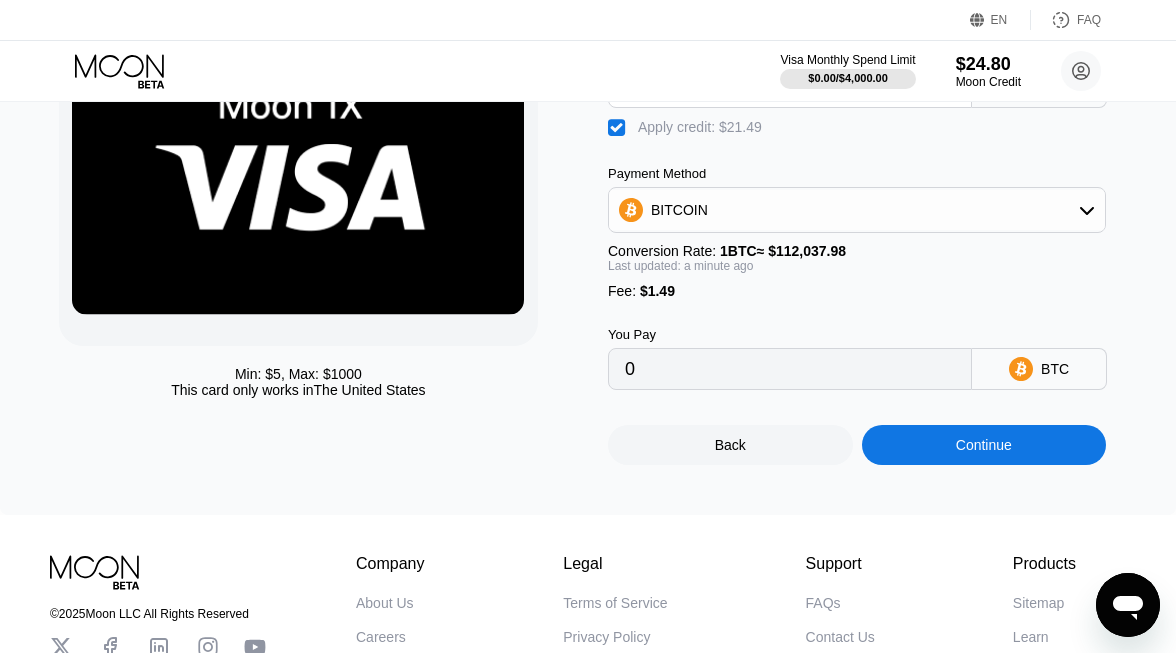 type on "$20" 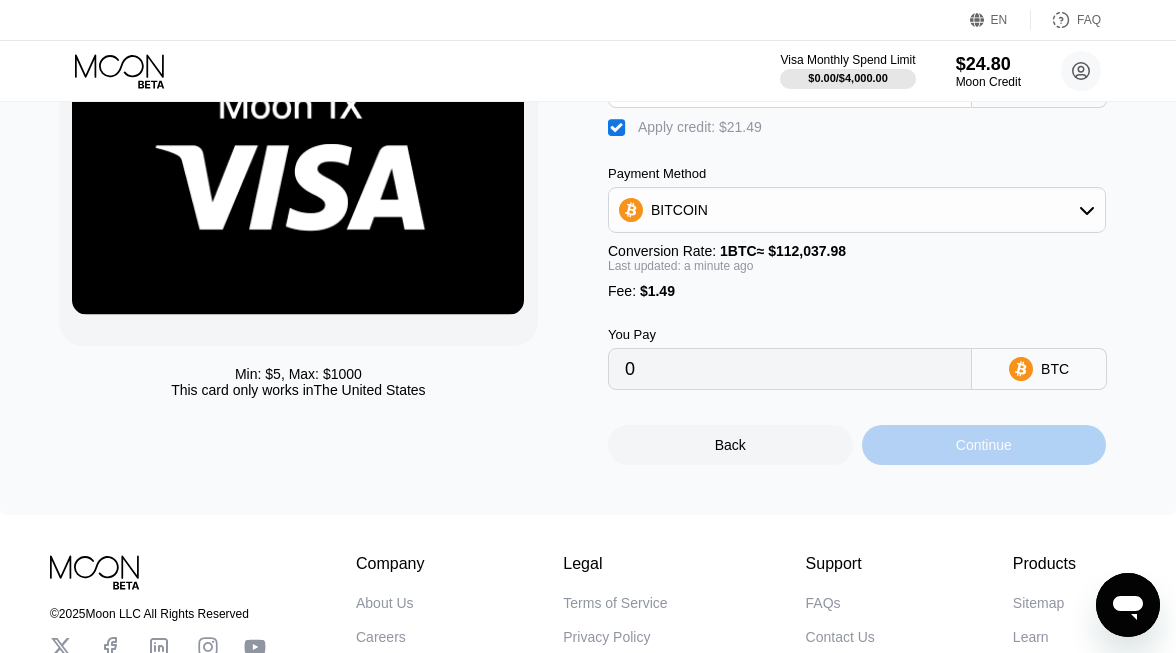 click on "Continue" at bounding box center [984, 445] 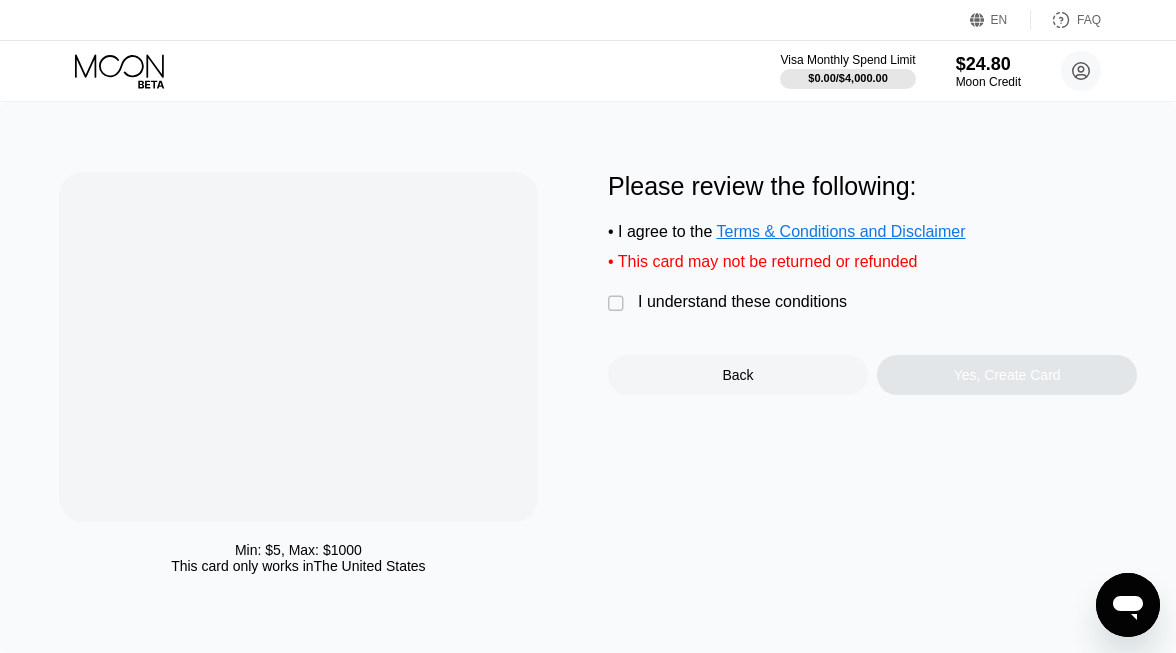 scroll, scrollTop: 0, scrollLeft: 0, axis: both 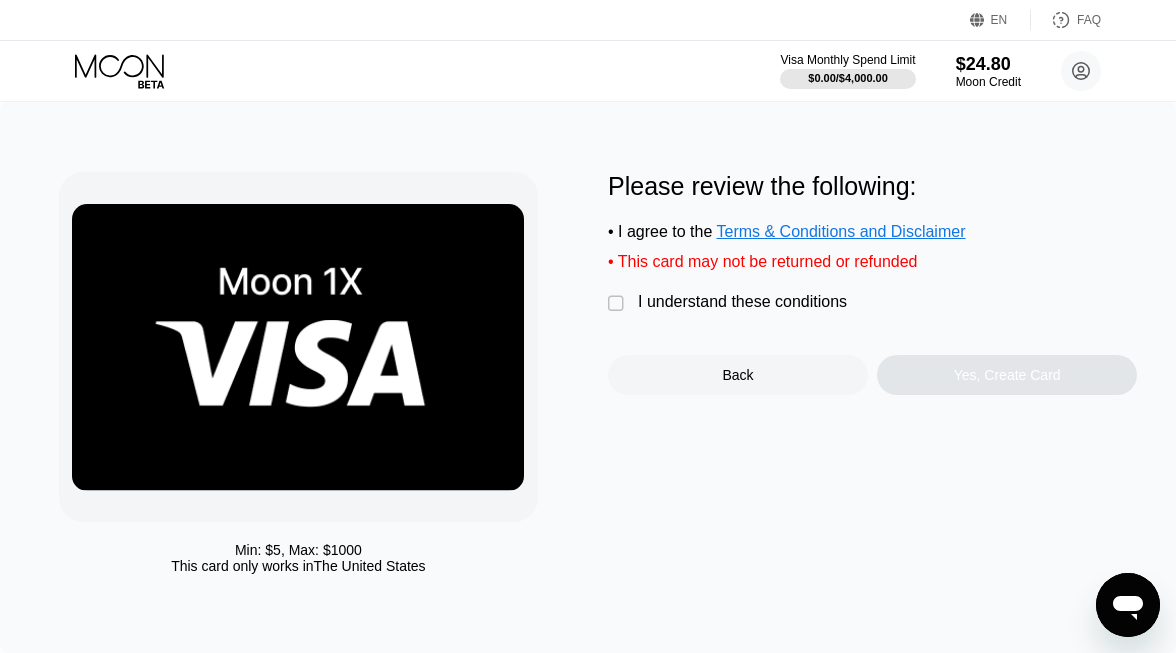 click on "" at bounding box center (618, 304) 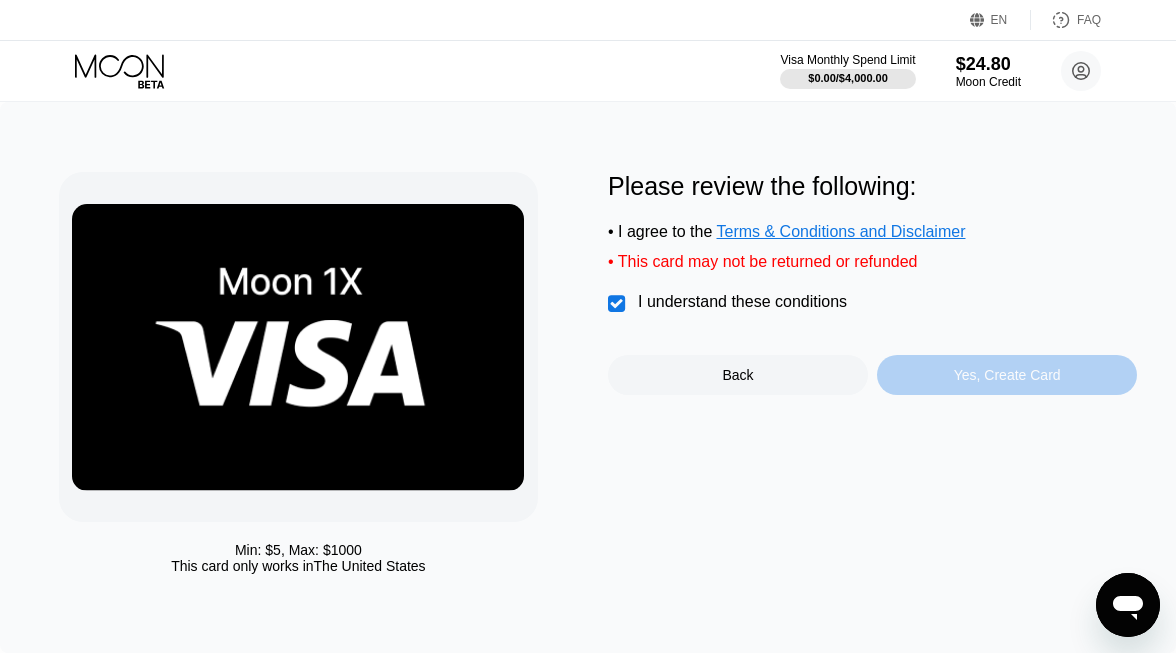 click on "Yes, Create Card" at bounding box center (1007, 375) 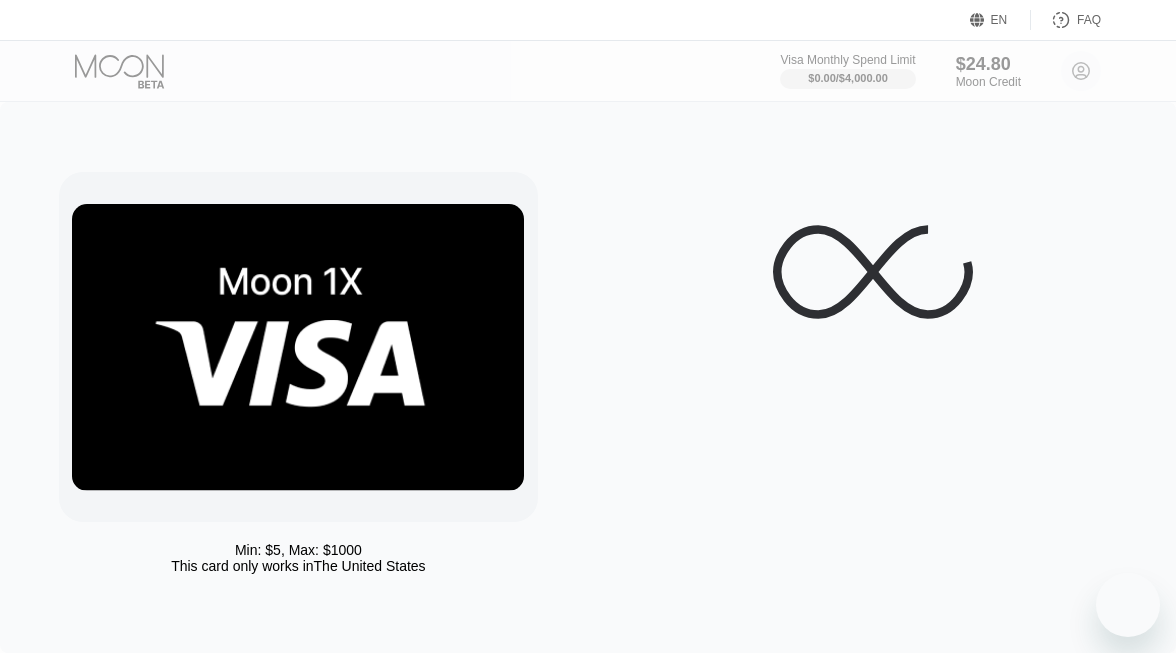 scroll, scrollTop: 0, scrollLeft: 0, axis: both 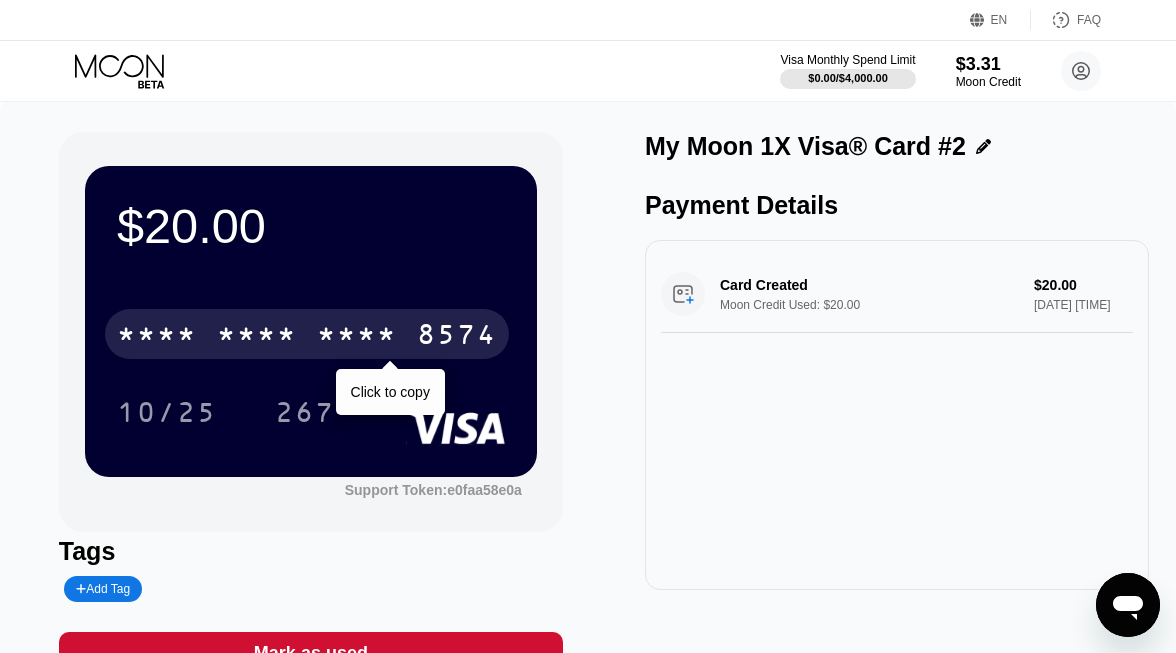 click on "* * * *" at bounding box center [257, 337] 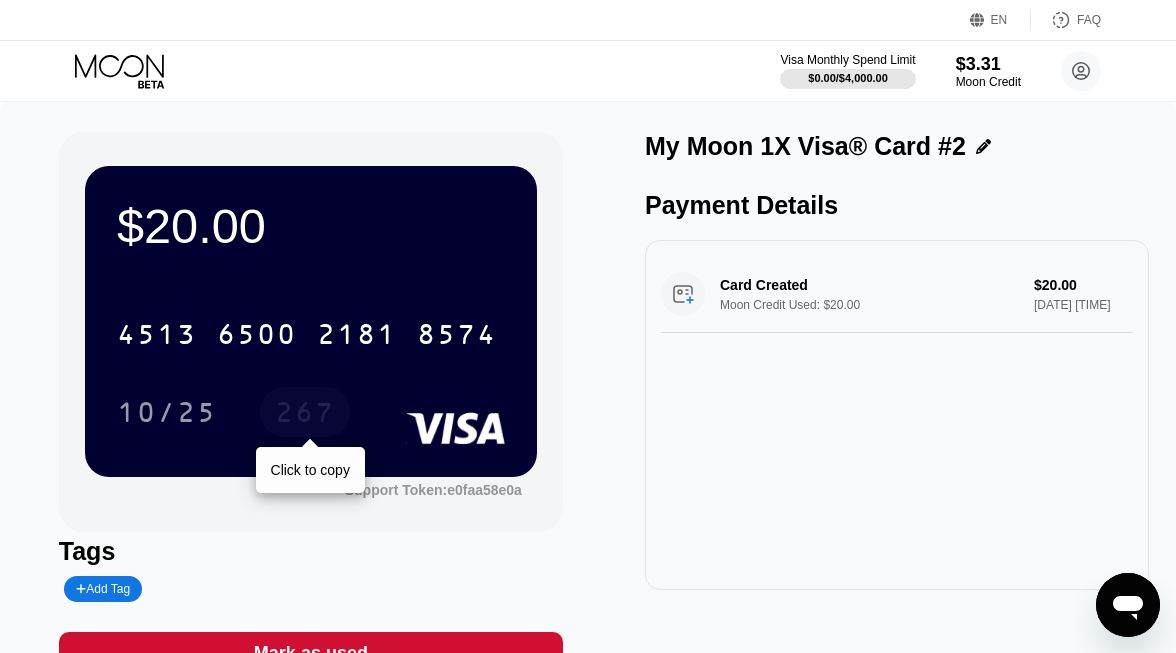 click on "267" at bounding box center (305, 415) 